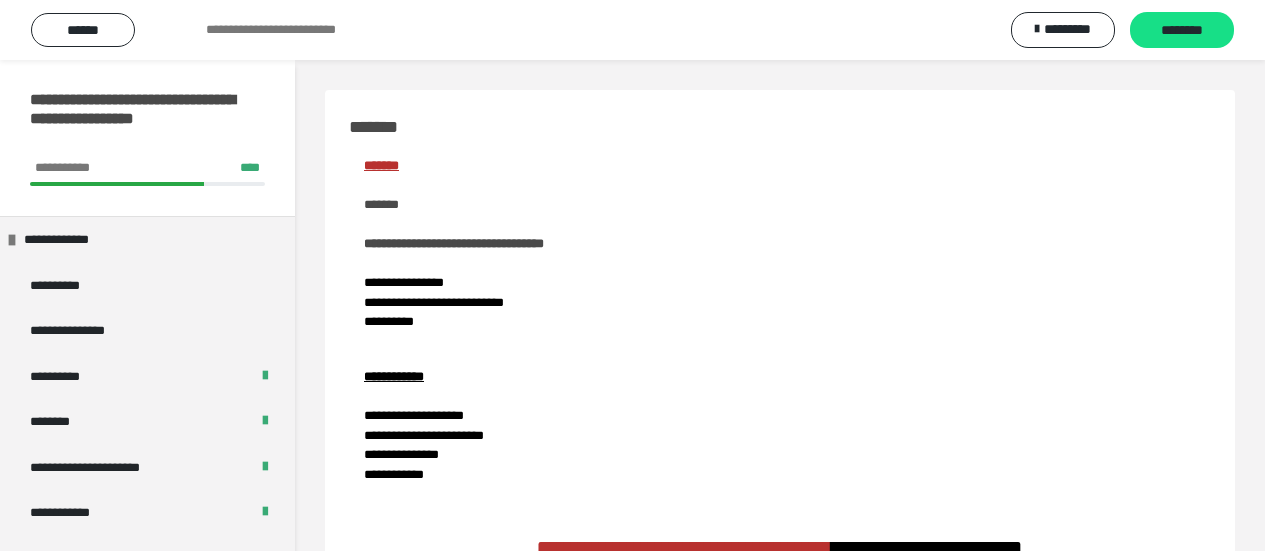 scroll, scrollTop: 0, scrollLeft: 0, axis: both 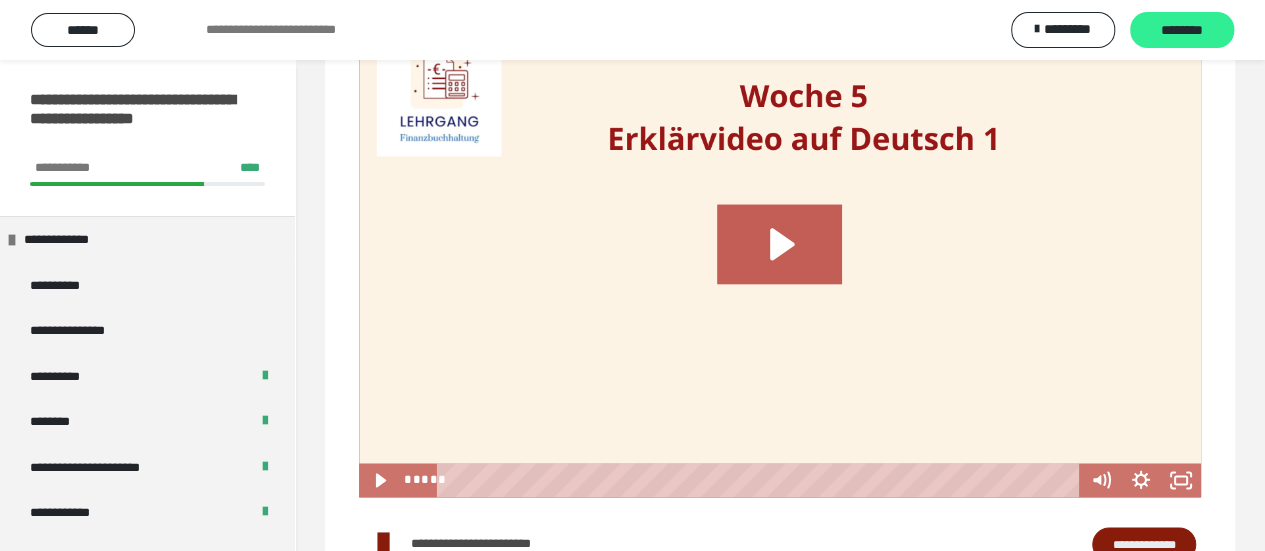 click on "********" at bounding box center (1182, 31) 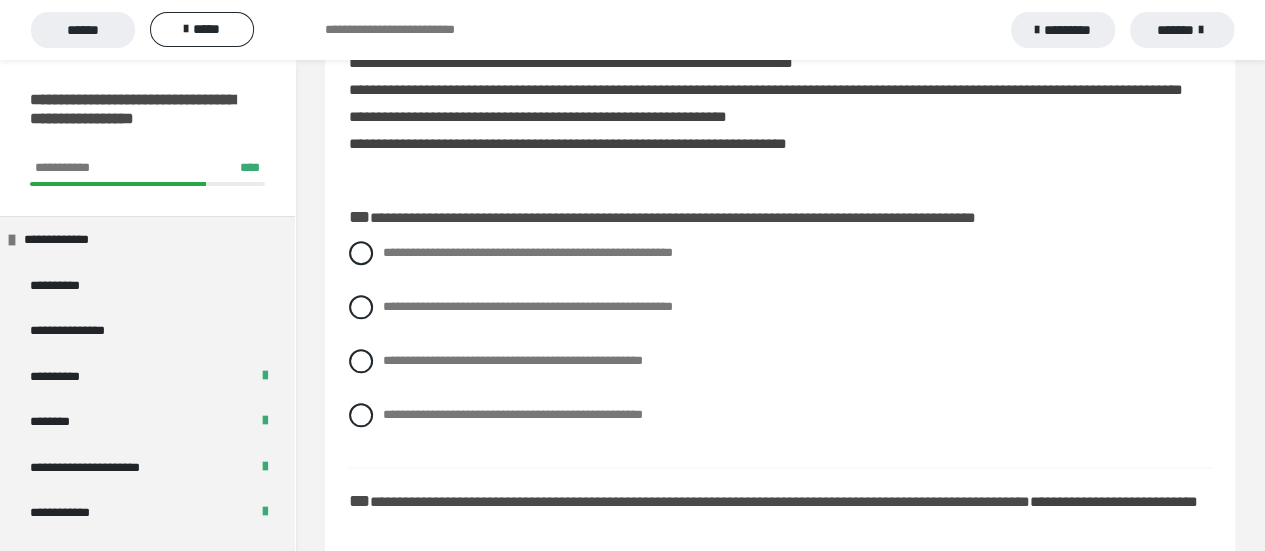 scroll, scrollTop: 1000, scrollLeft: 0, axis: vertical 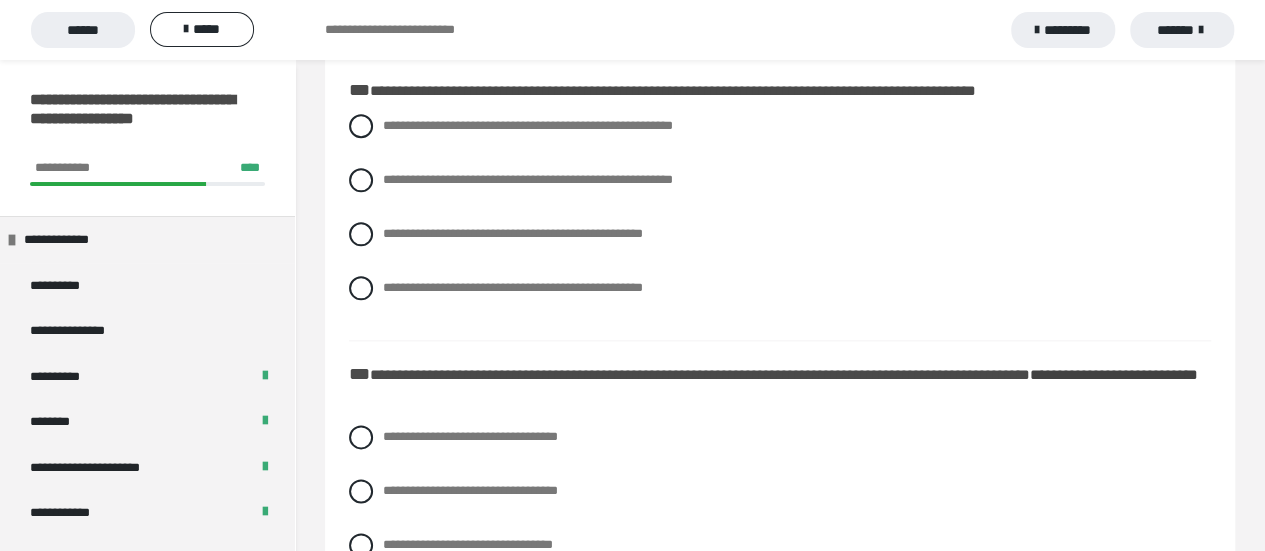 click on "**********" at bounding box center [780, 222] 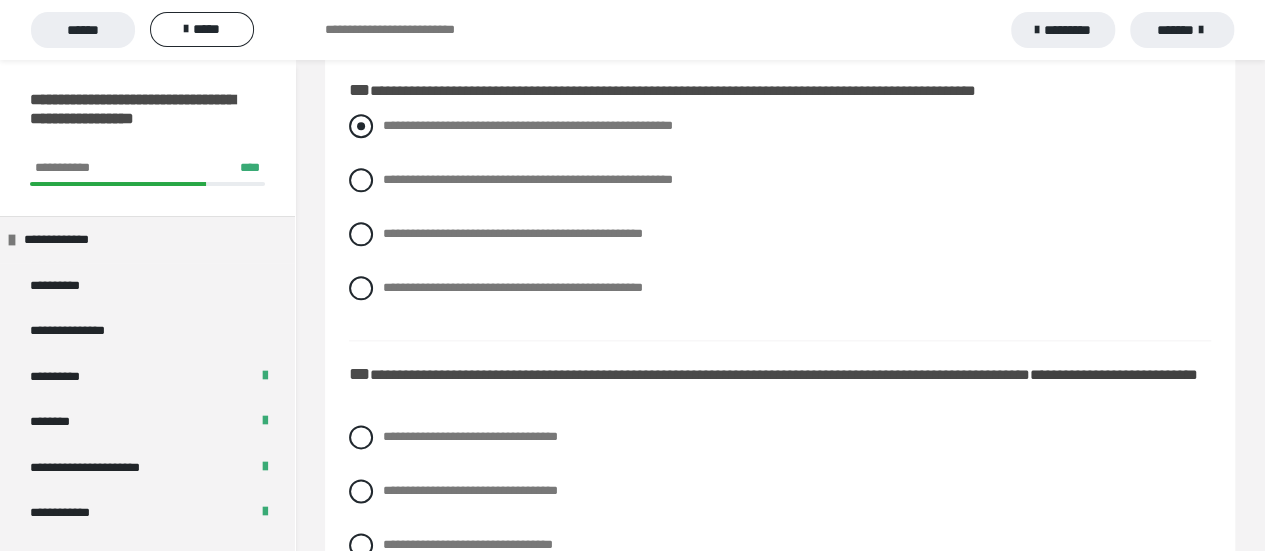 click at bounding box center [361, 126] 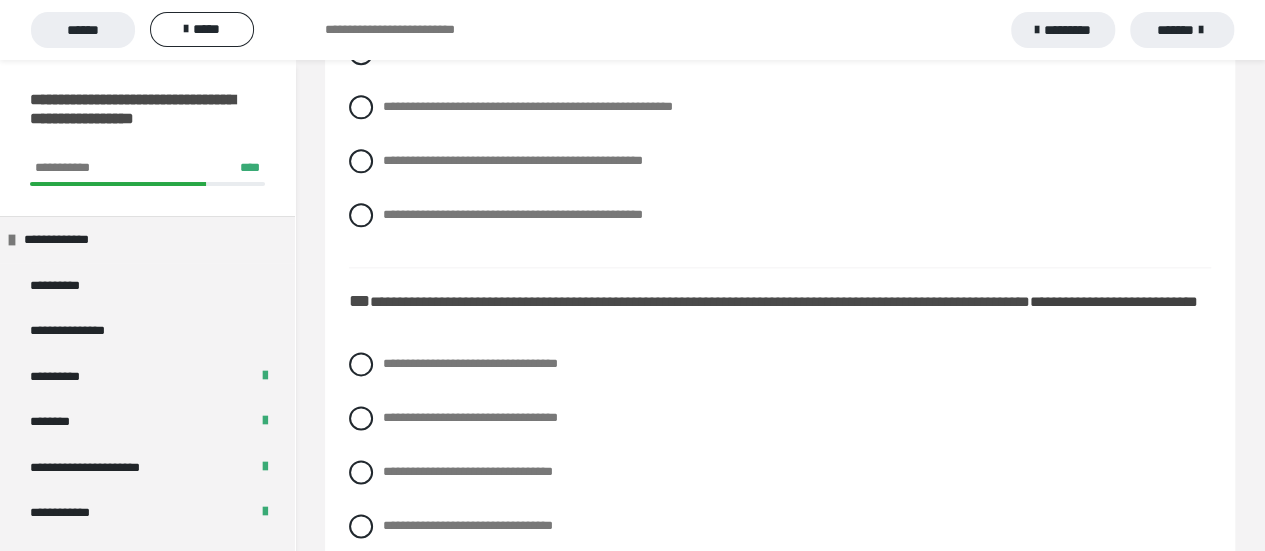 scroll, scrollTop: 1200, scrollLeft: 0, axis: vertical 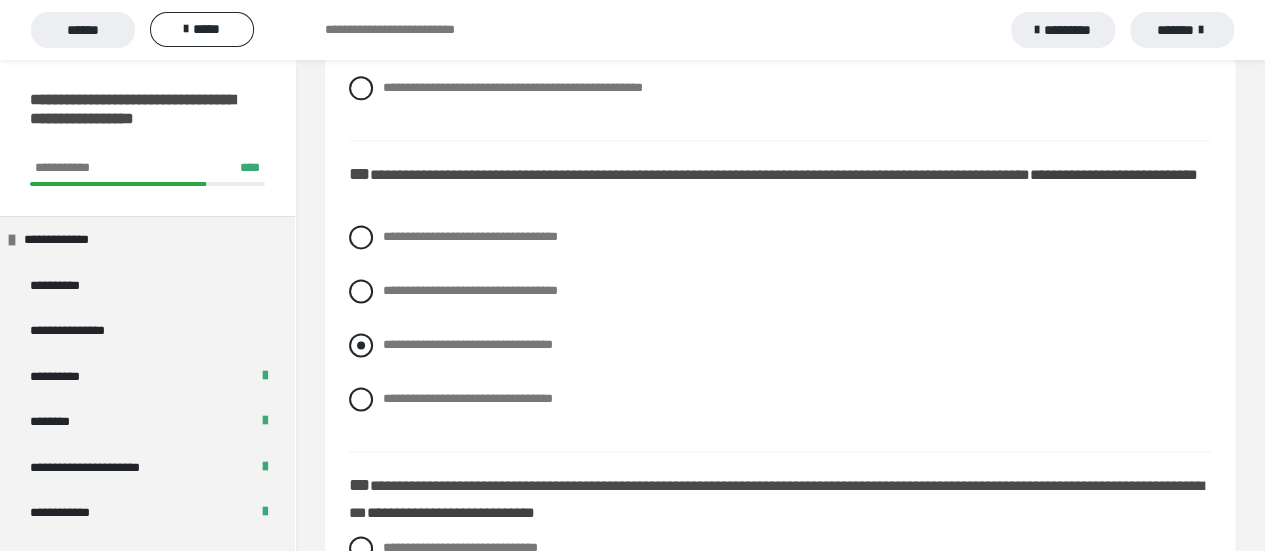 click at bounding box center (361, 345) 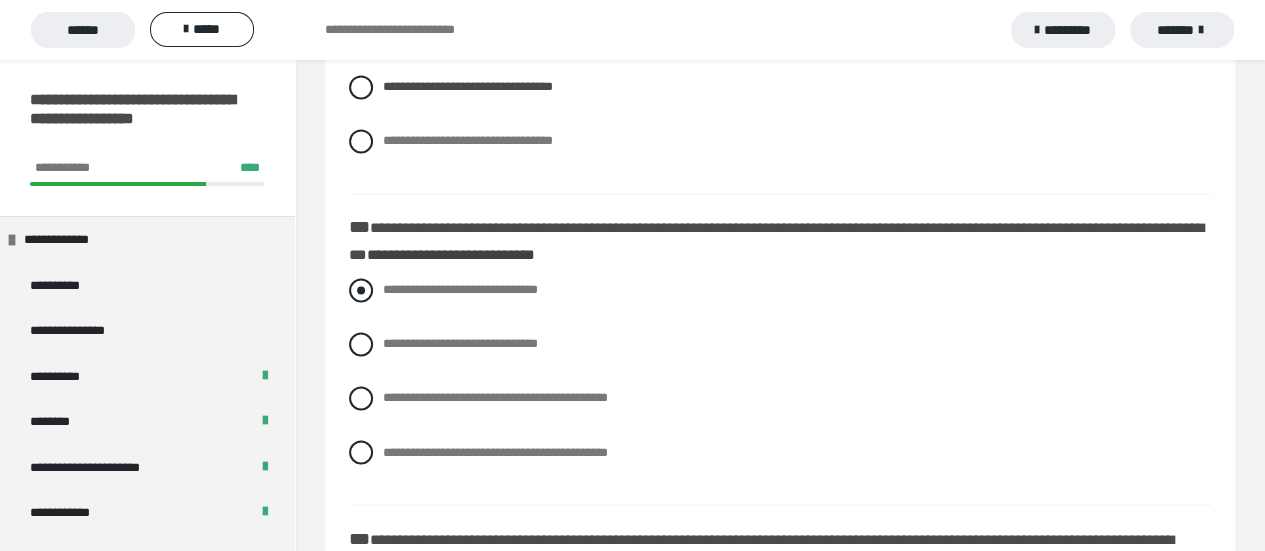 scroll, scrollTop: 1500, scrollLeft: 0, axis: vertical 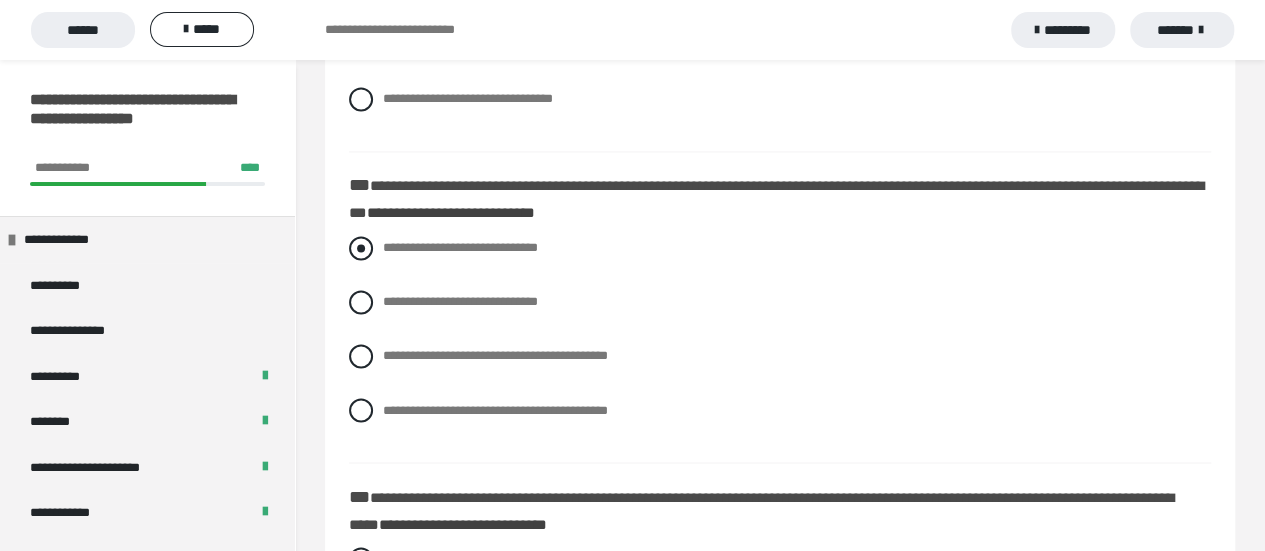 click at bounding box center [361, 248] 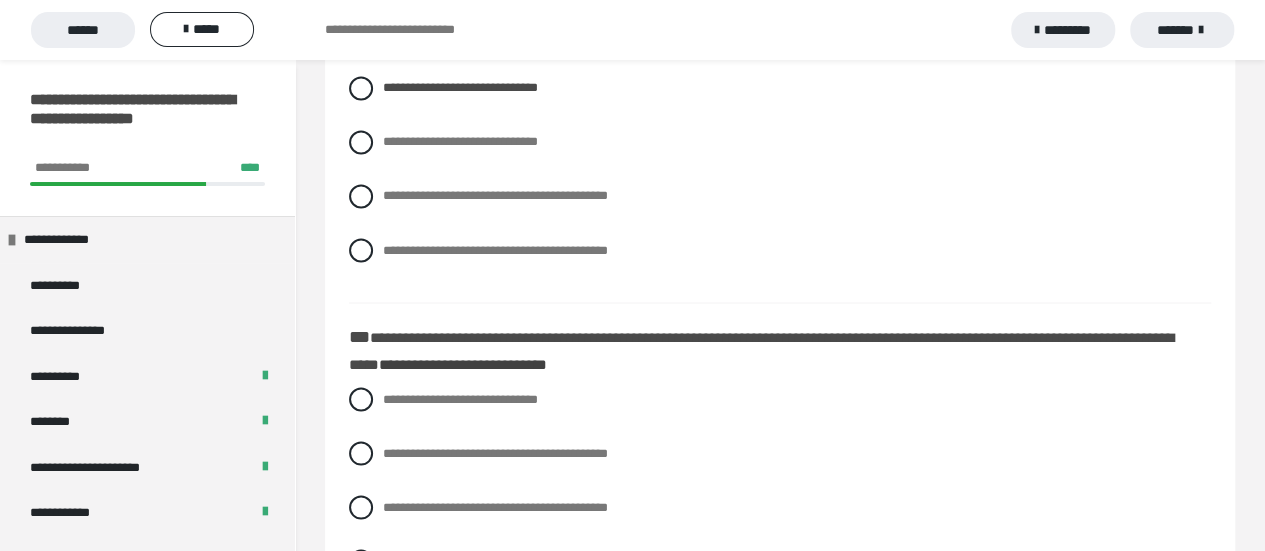 scroll, scrollTop: 1800, scrollLeft: 0, axis: vertical 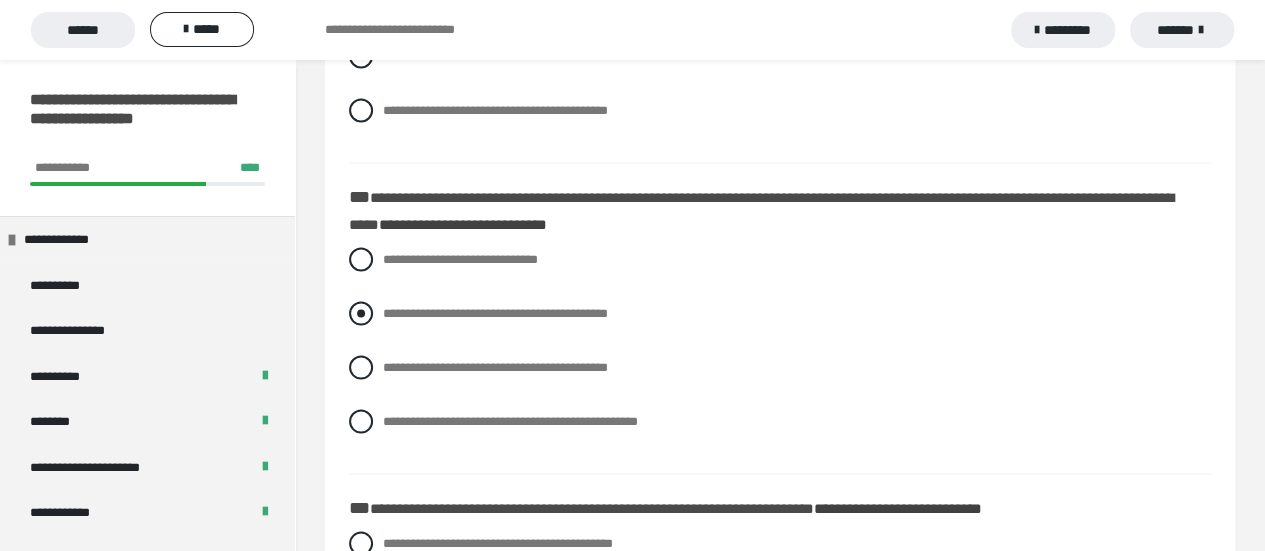 click at bounding box center (361, 313) 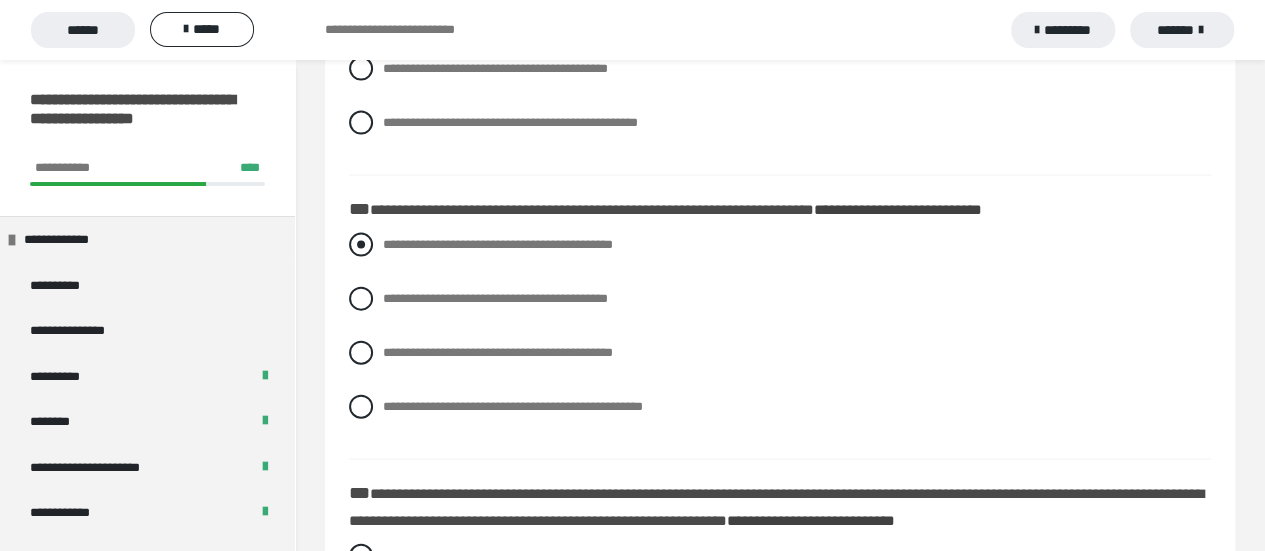 scroll, scrollTop: 2100, scrollLeft: 0, axis: vertical 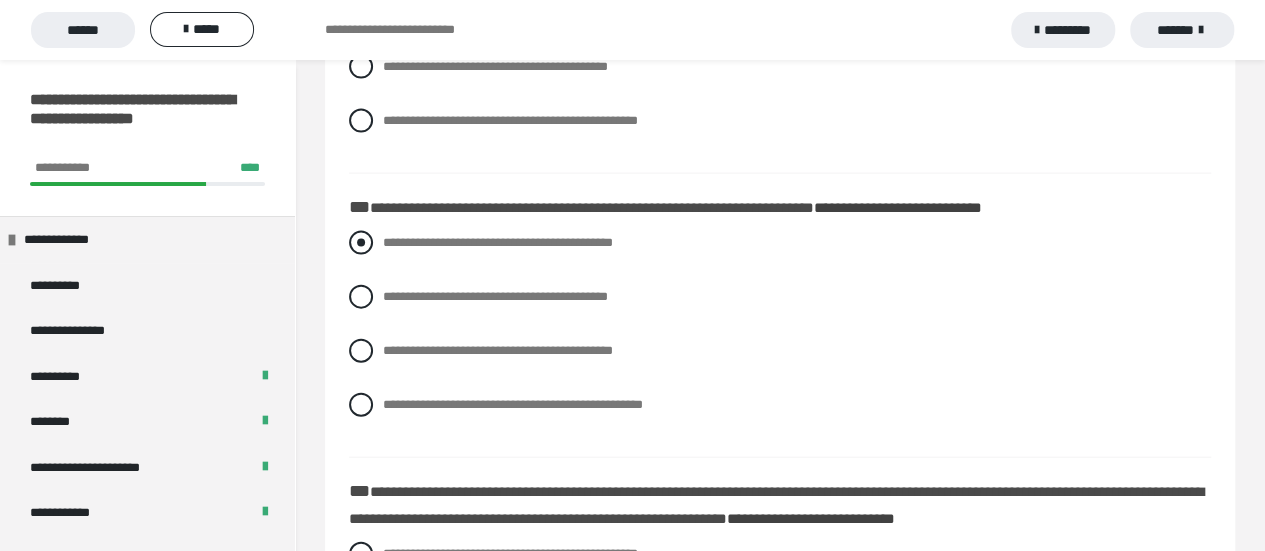 click at bounding box center [361, 243] 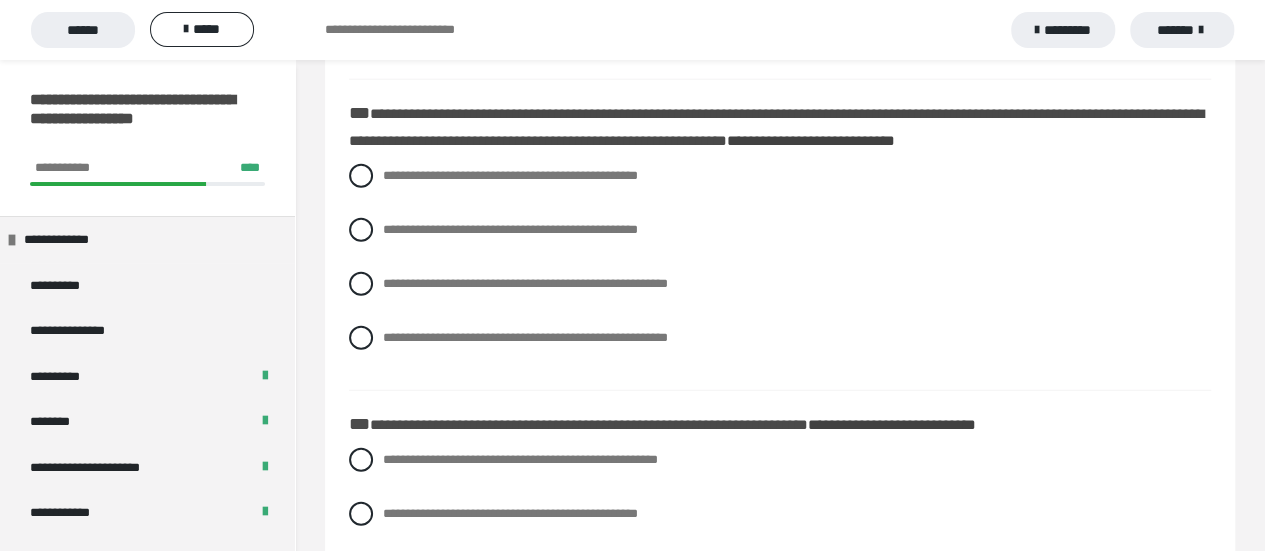 scroll, scrollTop: 2500, scrollLeft: 0, axis: vertical 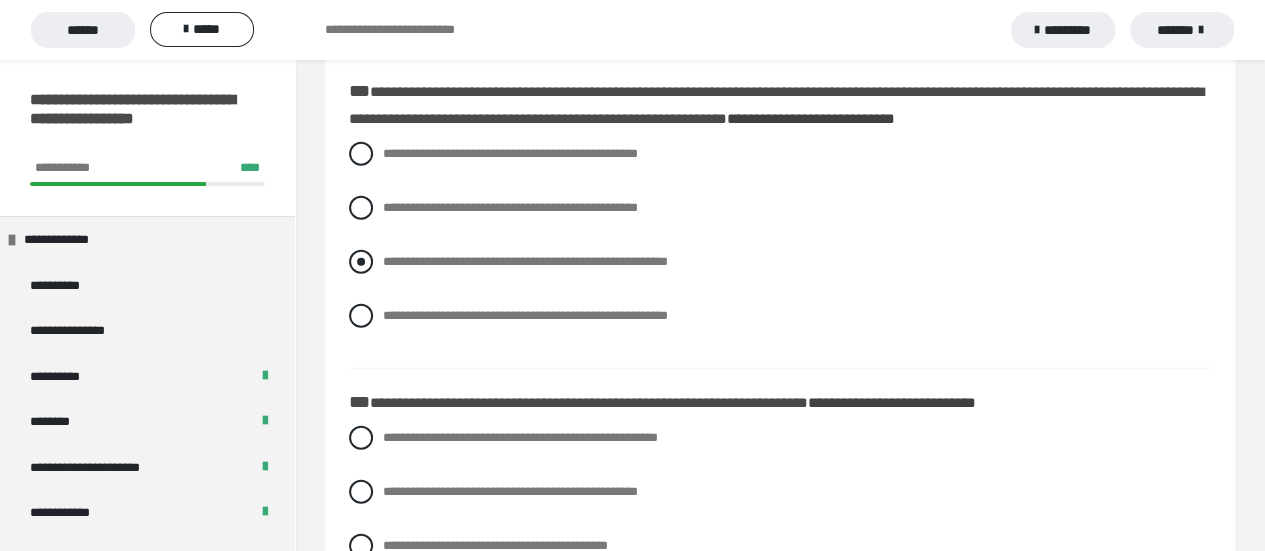 click at bounding box center [361, 262] 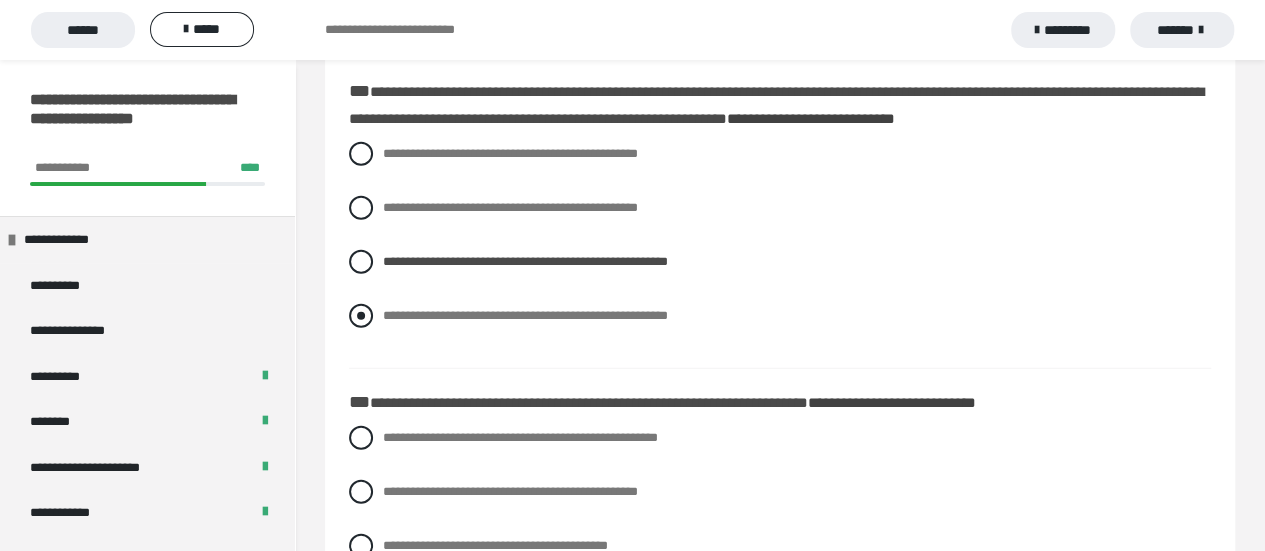 click at bounding box center [361, 316] 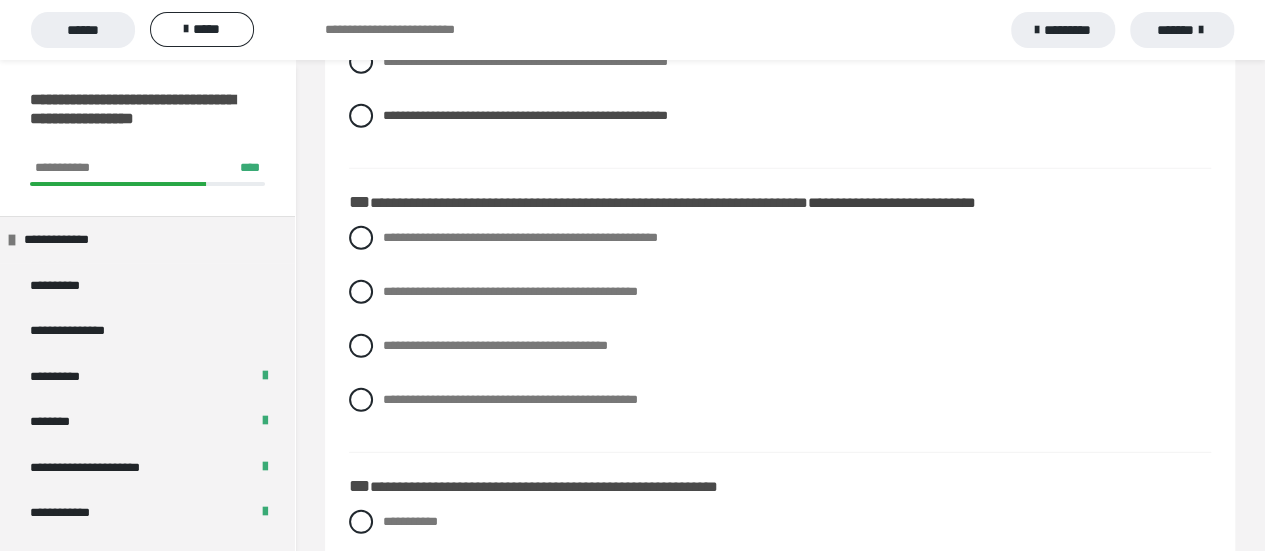 scroll, scrollTop: 2800, scrollLeft: 0, axis: vertical 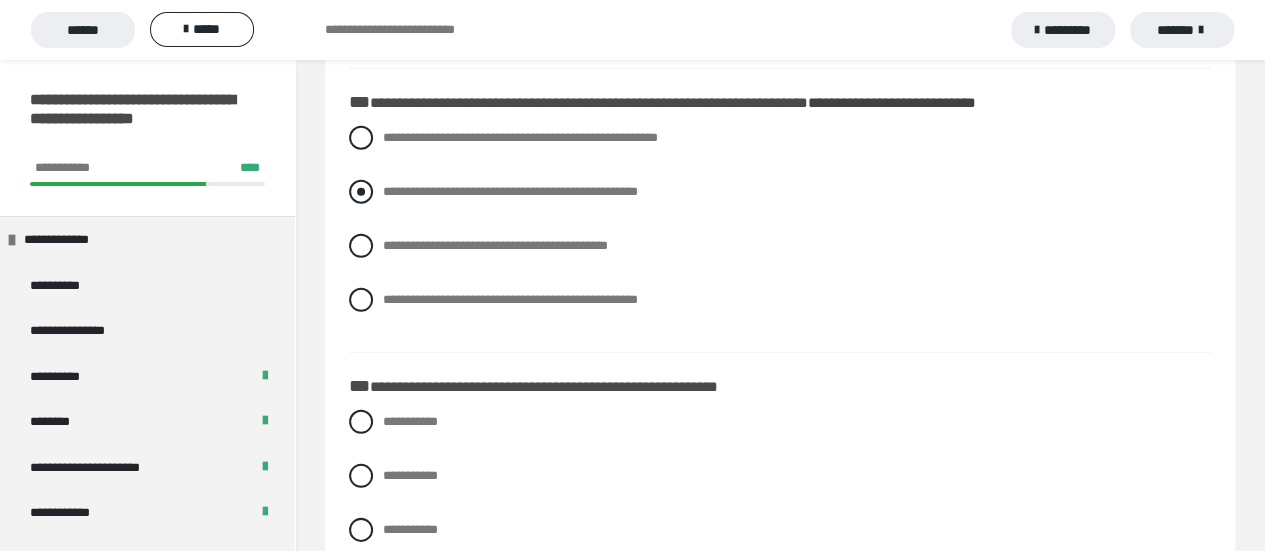 click on "**********" at bounding box center (780, 192) 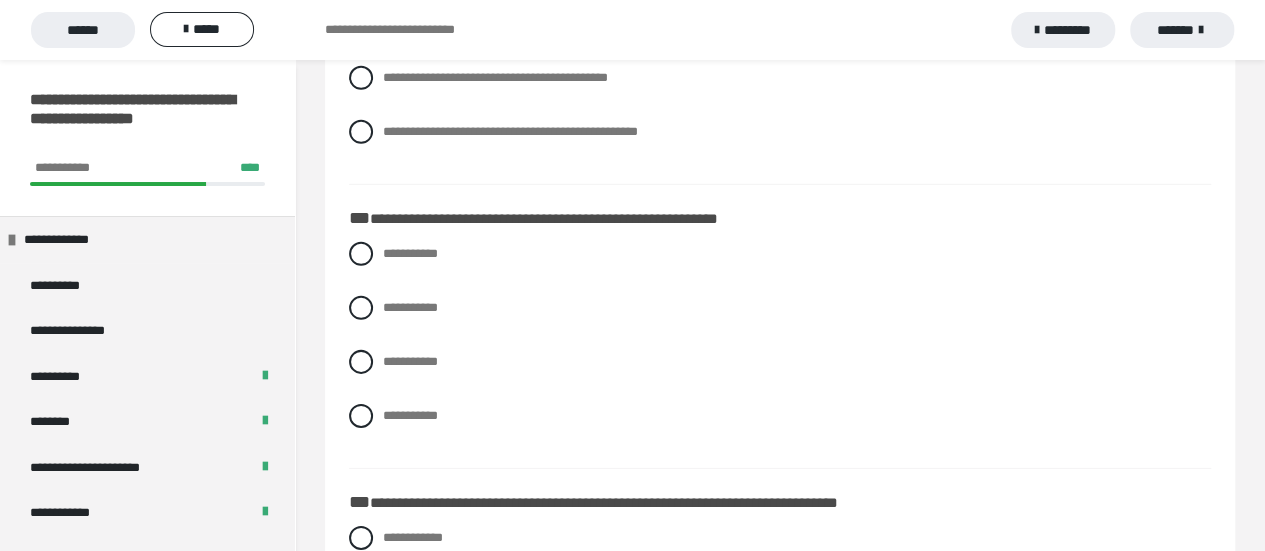 scroll, scrollTop: 3000, scrollLeft: 0, axis: vertical 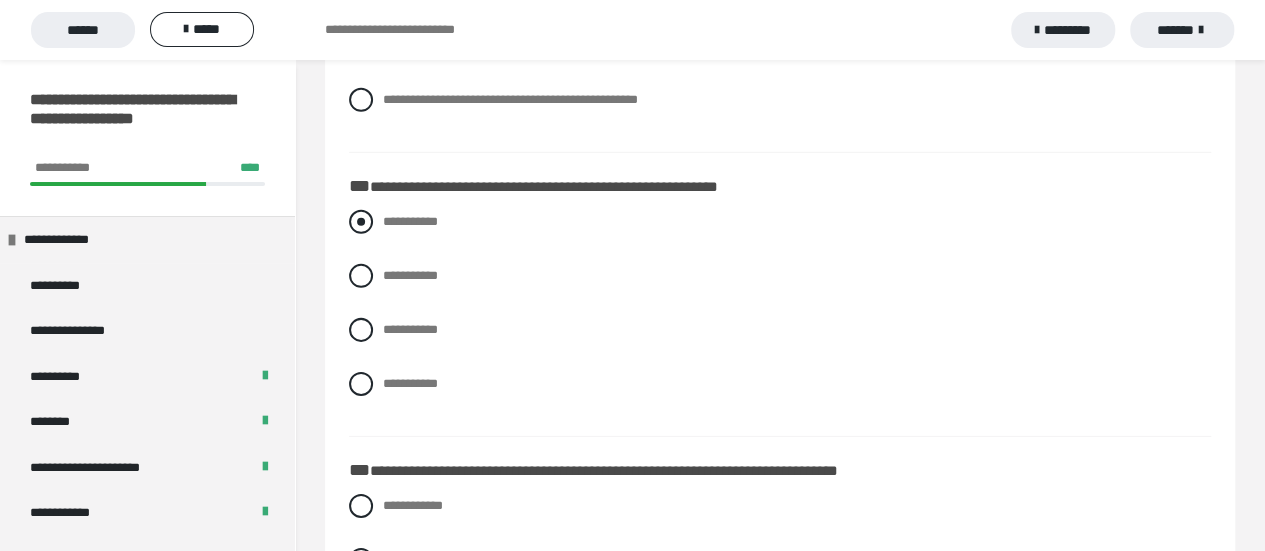 click at bounding box center [361, 222] 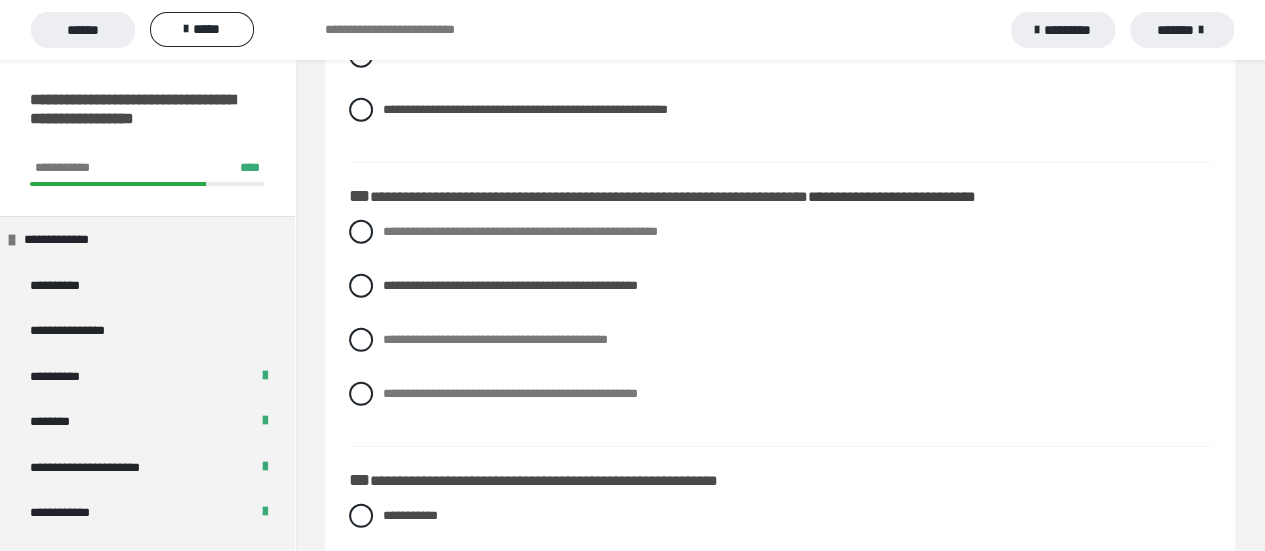 scroll, scrollTop: 2700, scrollLeft: 0, axis: vertical 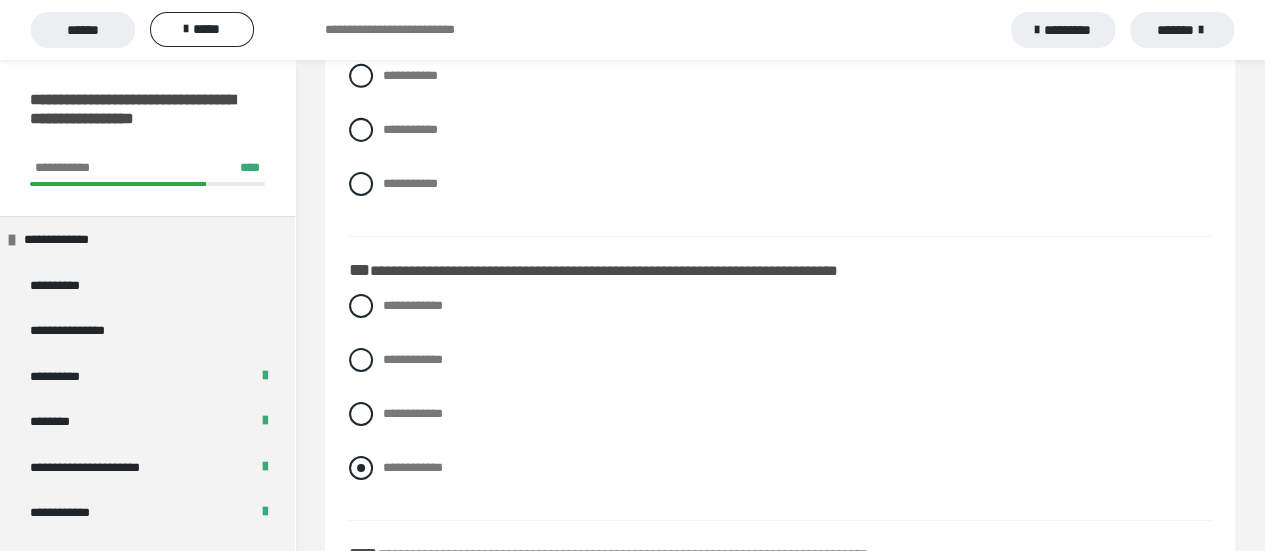 click at bounding box center (361, 468) 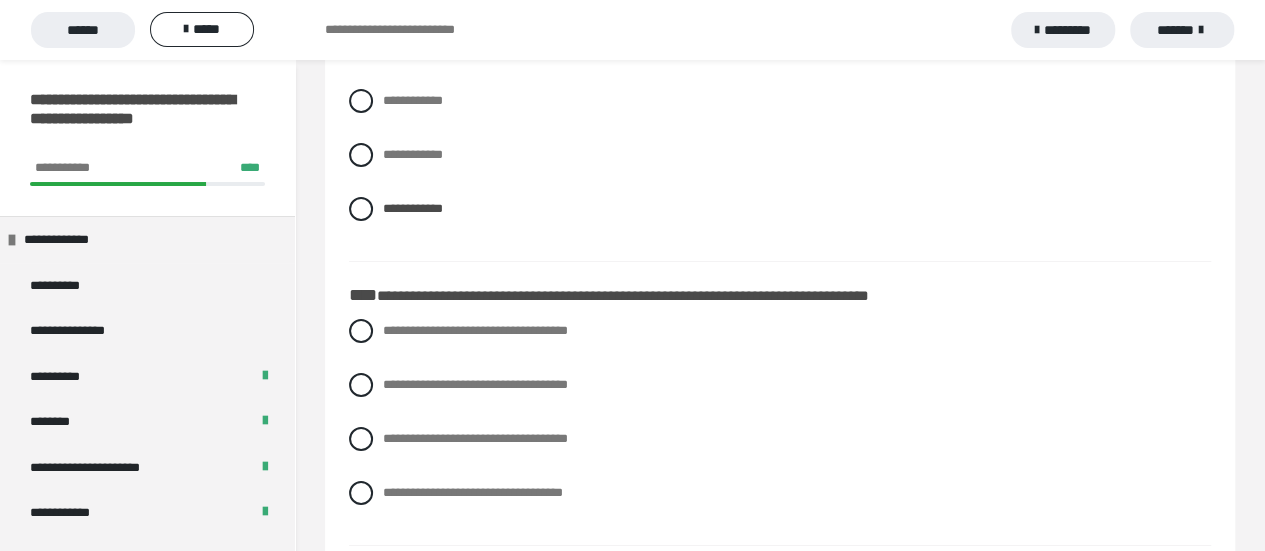 scroll, scrollTop: 3500, scrollLeft: 0, axis: vertical 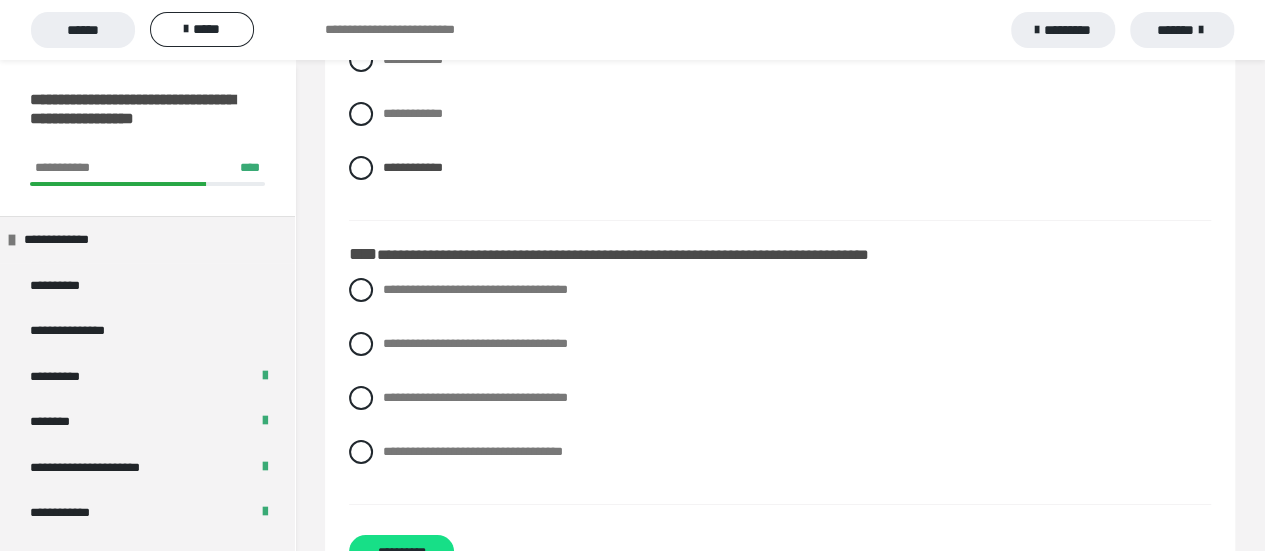 click on "**********" at bounding box center [780, 386] 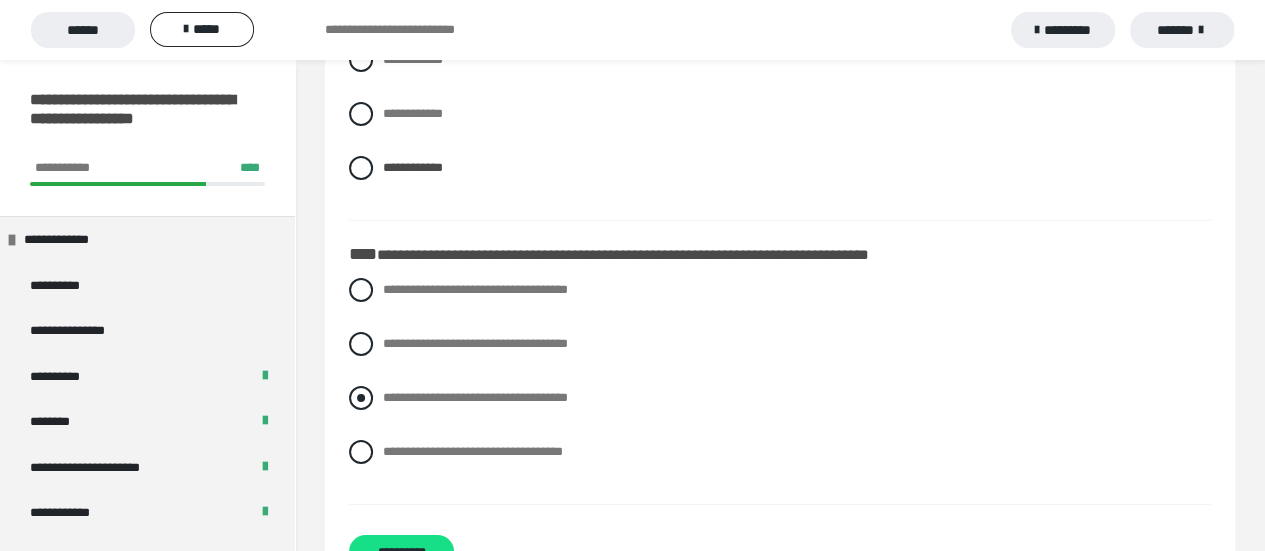 click at bounding box center [361, 398] 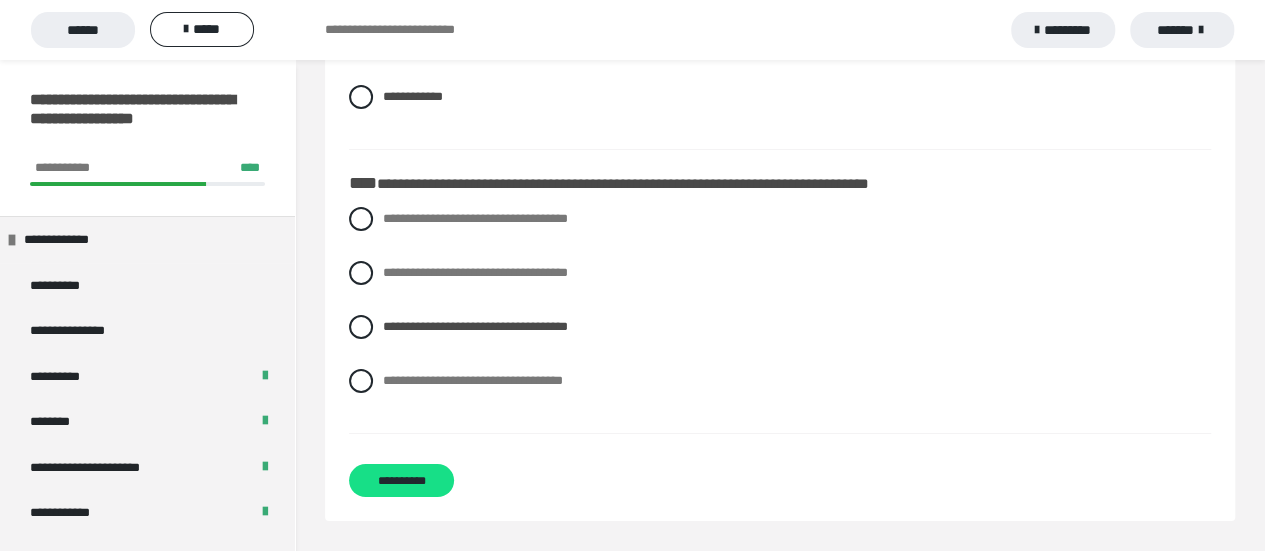 scroll, scrollTop: 3621, scrollLeft: 0, axis: vertical 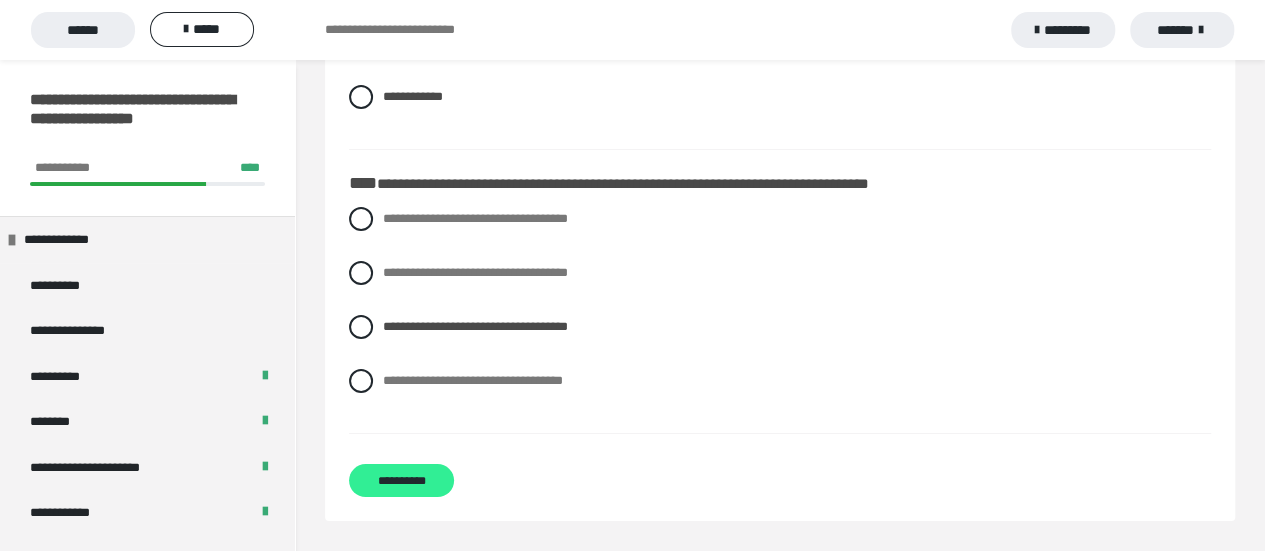 click on "**********" at bounding box center (401, 480) 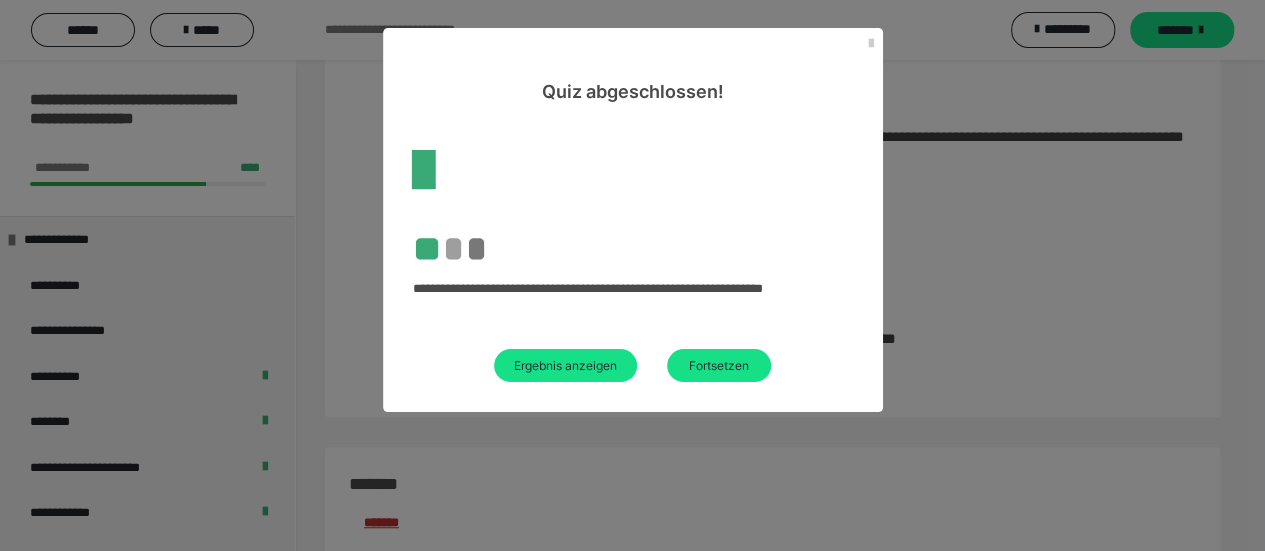 scroll, scrollTop: 2547, scrollLeft: 0, axis: vertical 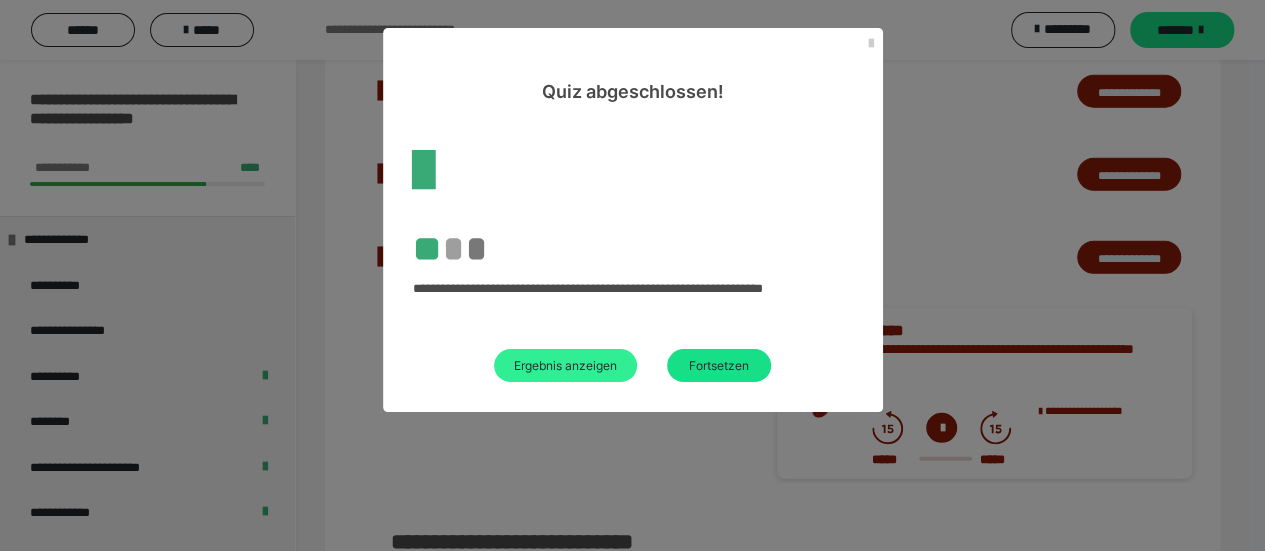 click on "Ergebnis anzeigen" at bounding box center (565, 365) 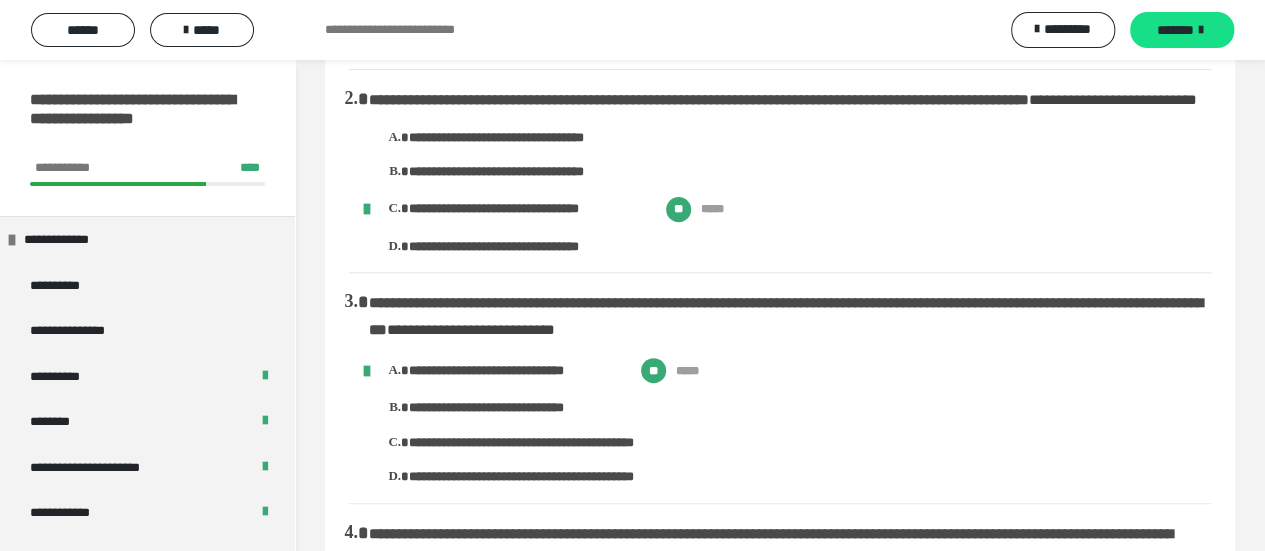 scroll, scrollTop: 100, scrollLeft: 0, axis: vertical 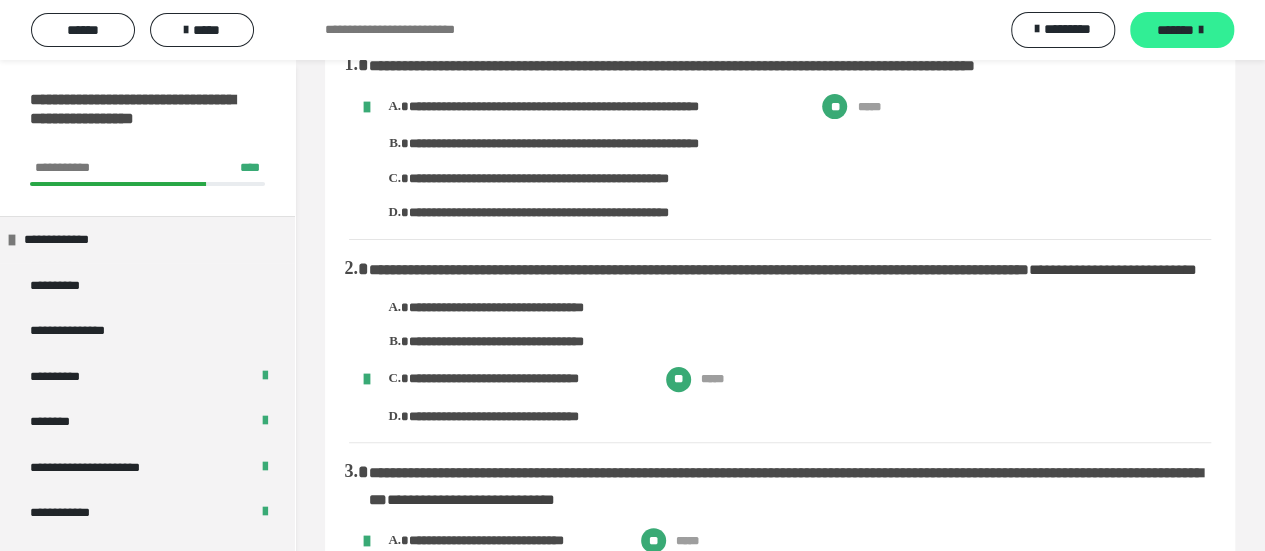 click on "*******" at bounding box center [1182, 30] 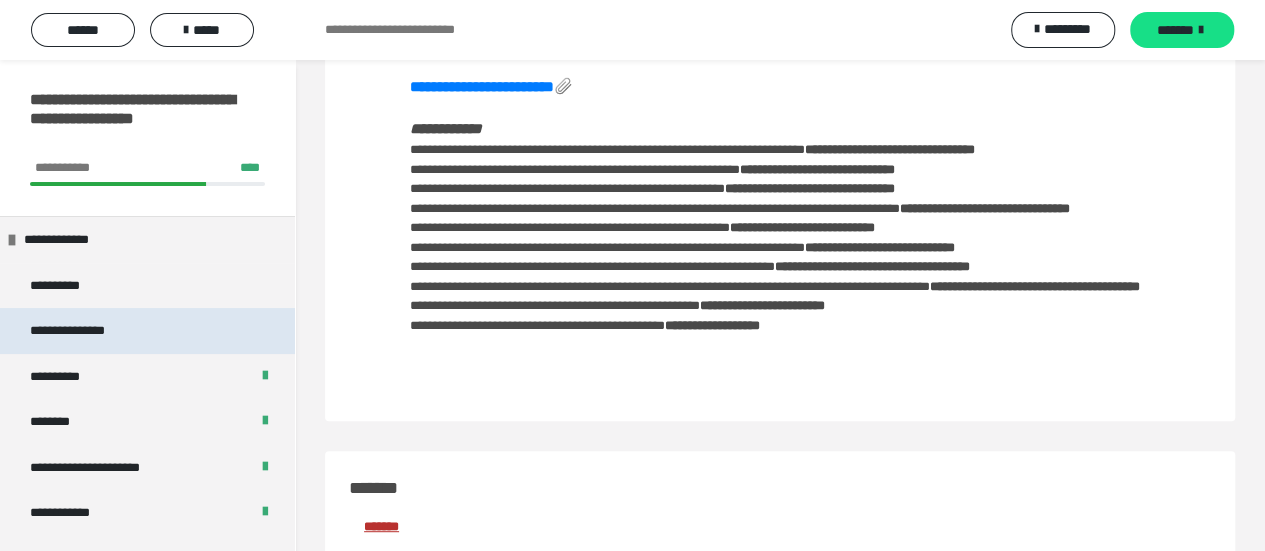 scroll, scrollTop: 400, scrollLeft: 0, axis: vertical 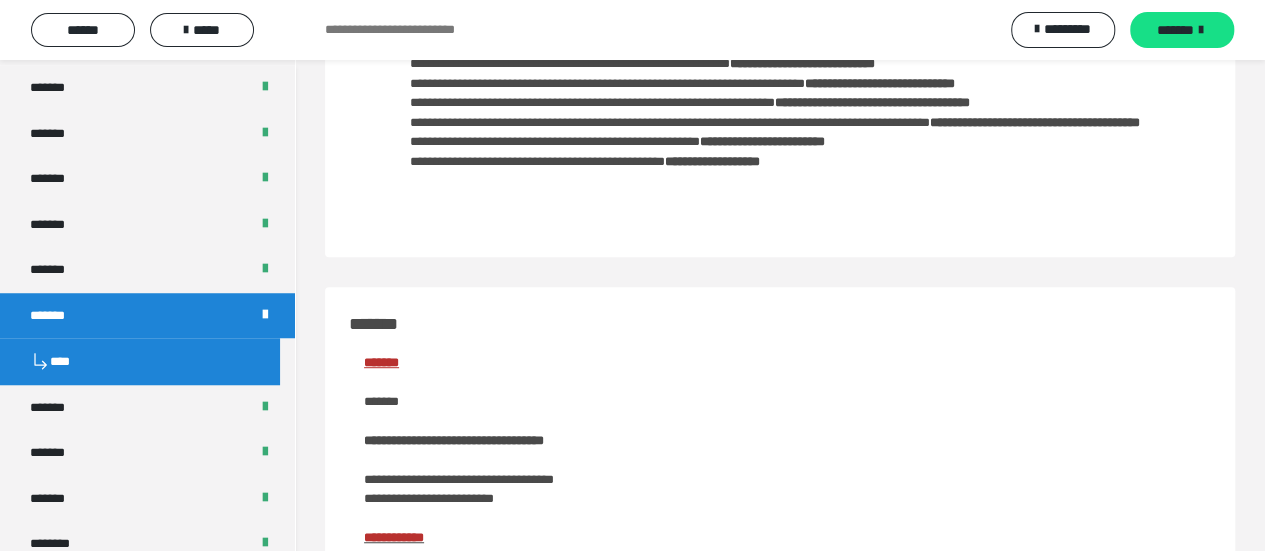 click on "****" at bounding box center [140, 361] 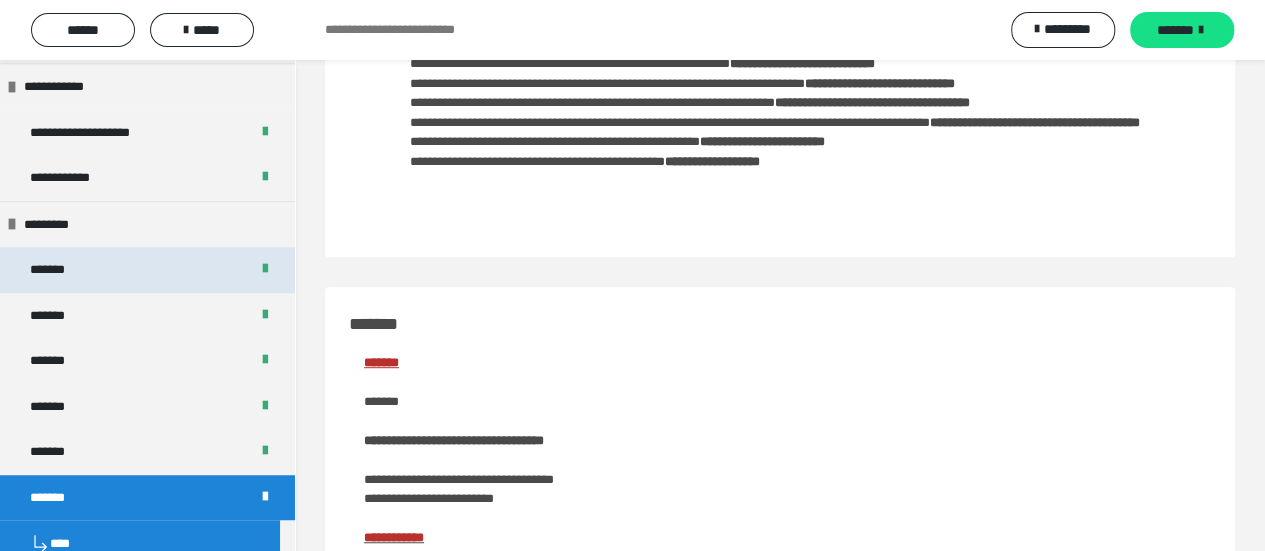scroll, scrollTop: 300, scrollLeft: 0, axis: vertical 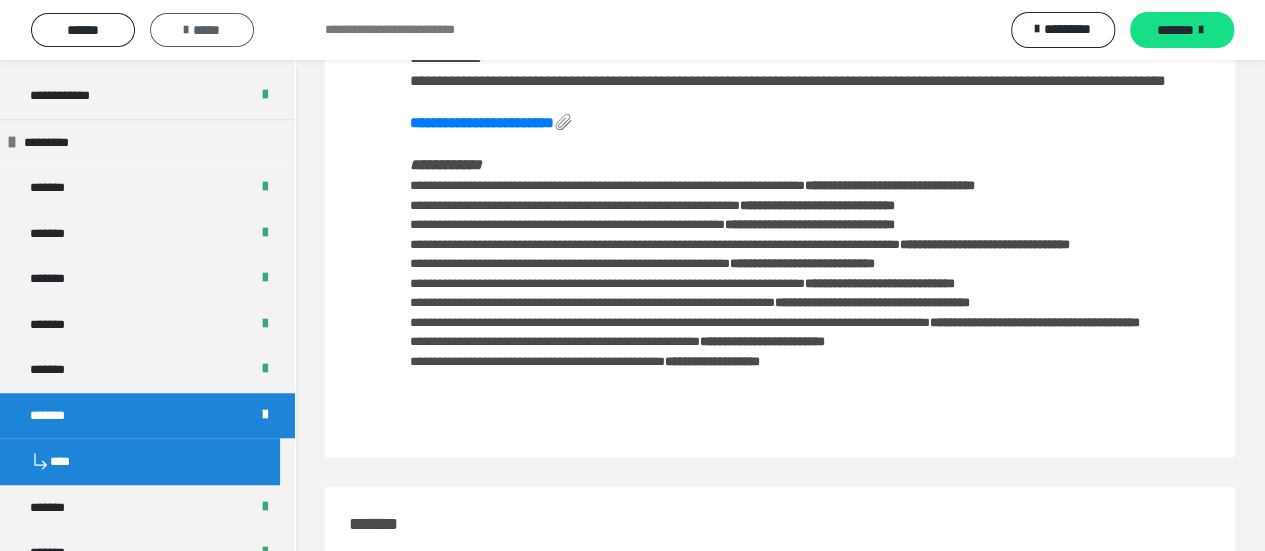 click on "*****" at bounding box center (202, 30) 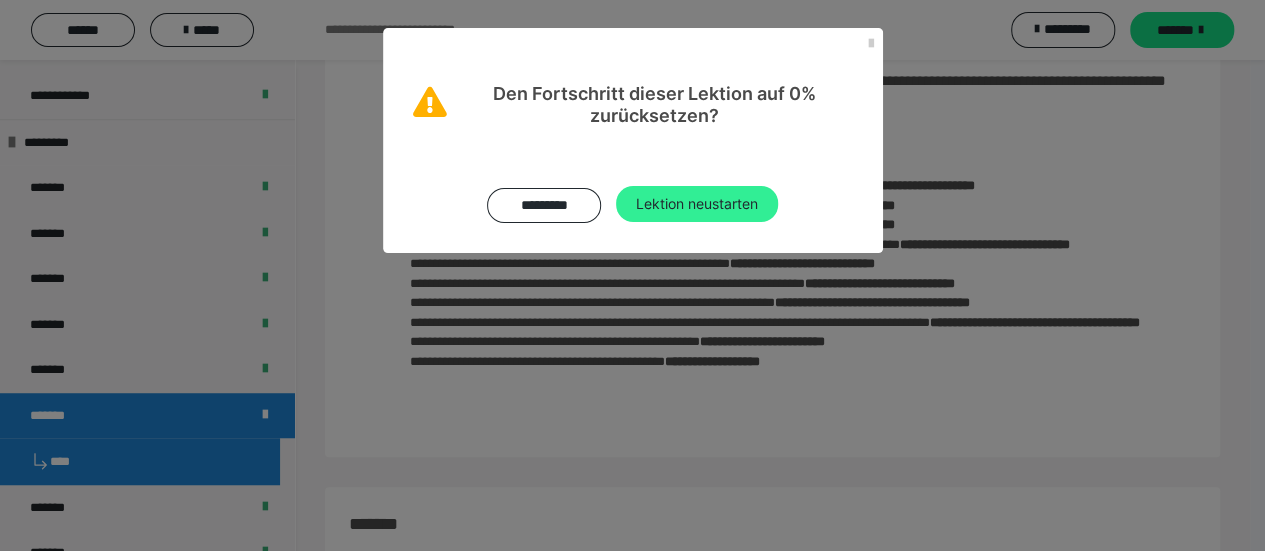 click on "Lektion neustarten" at bounding box center [697, 204] 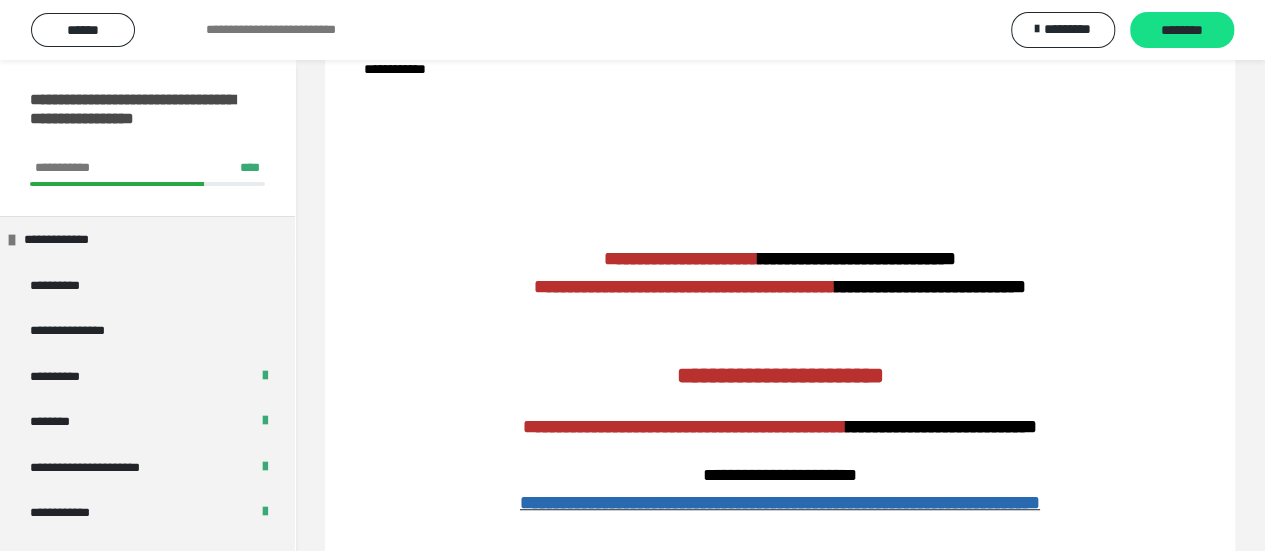 scroll, scrollTop: 400, scrollLeft: 0, axis: vertical 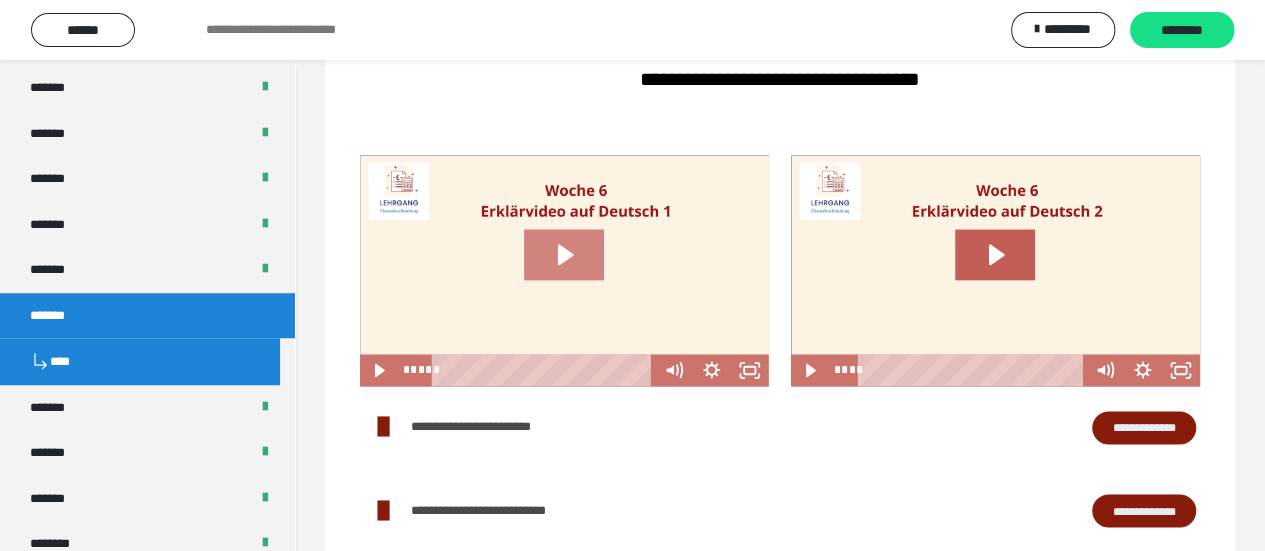 click 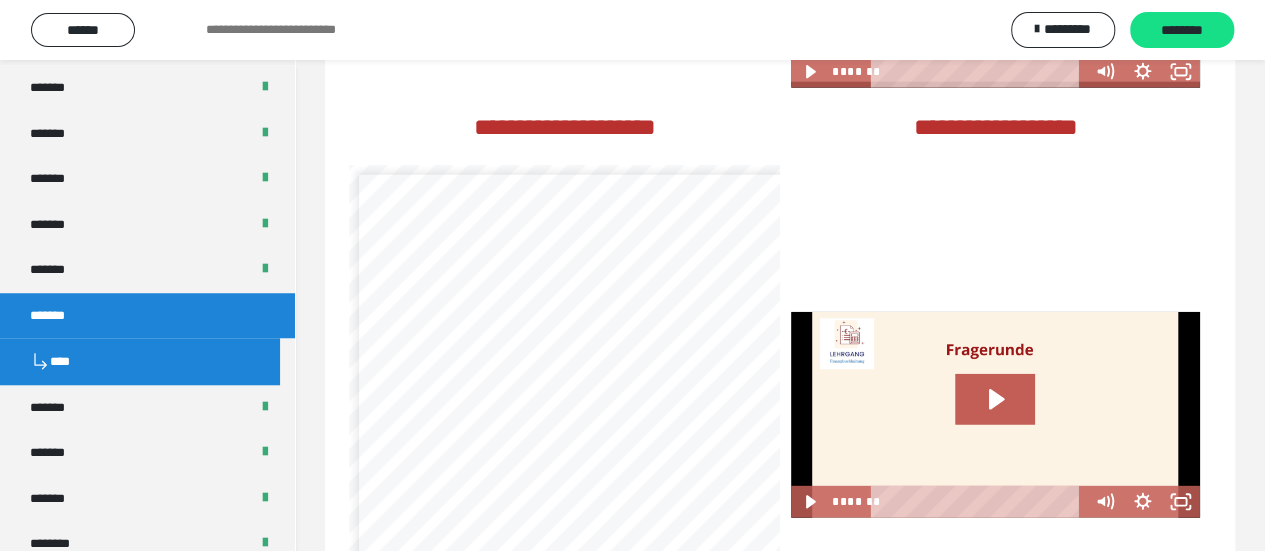 scroll, scrollTop: 2600, scrollLeft: 0, axis: vertical 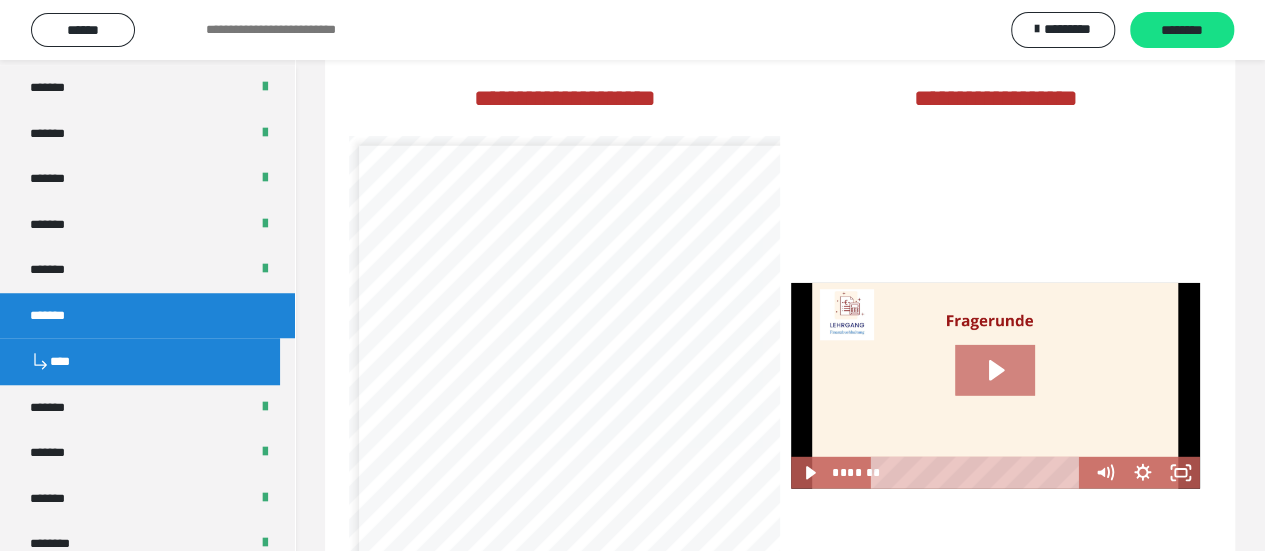 click 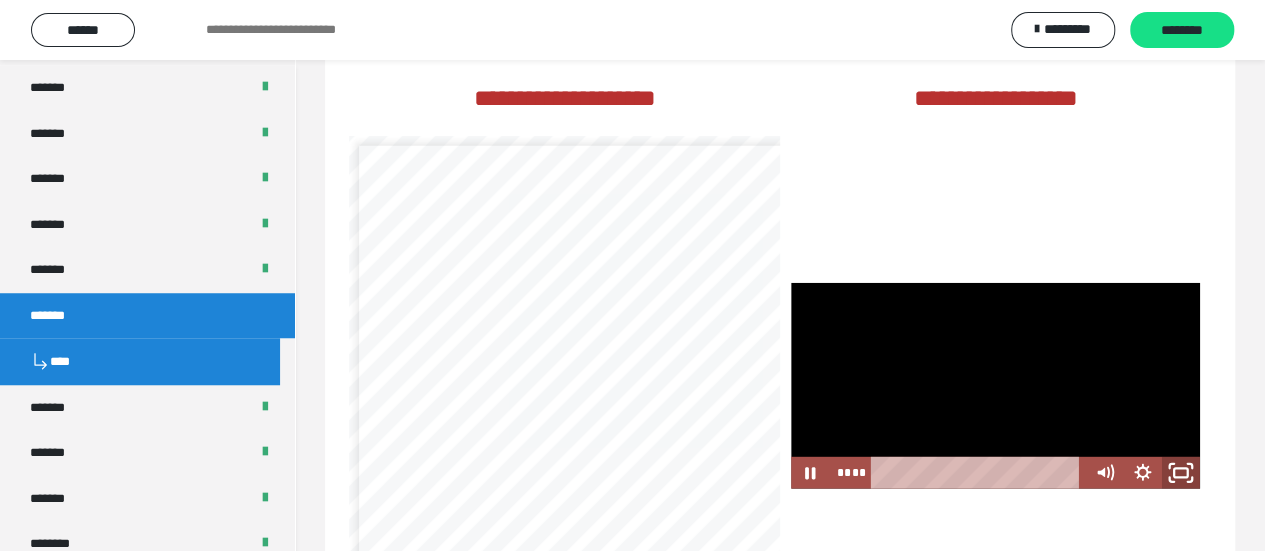 click 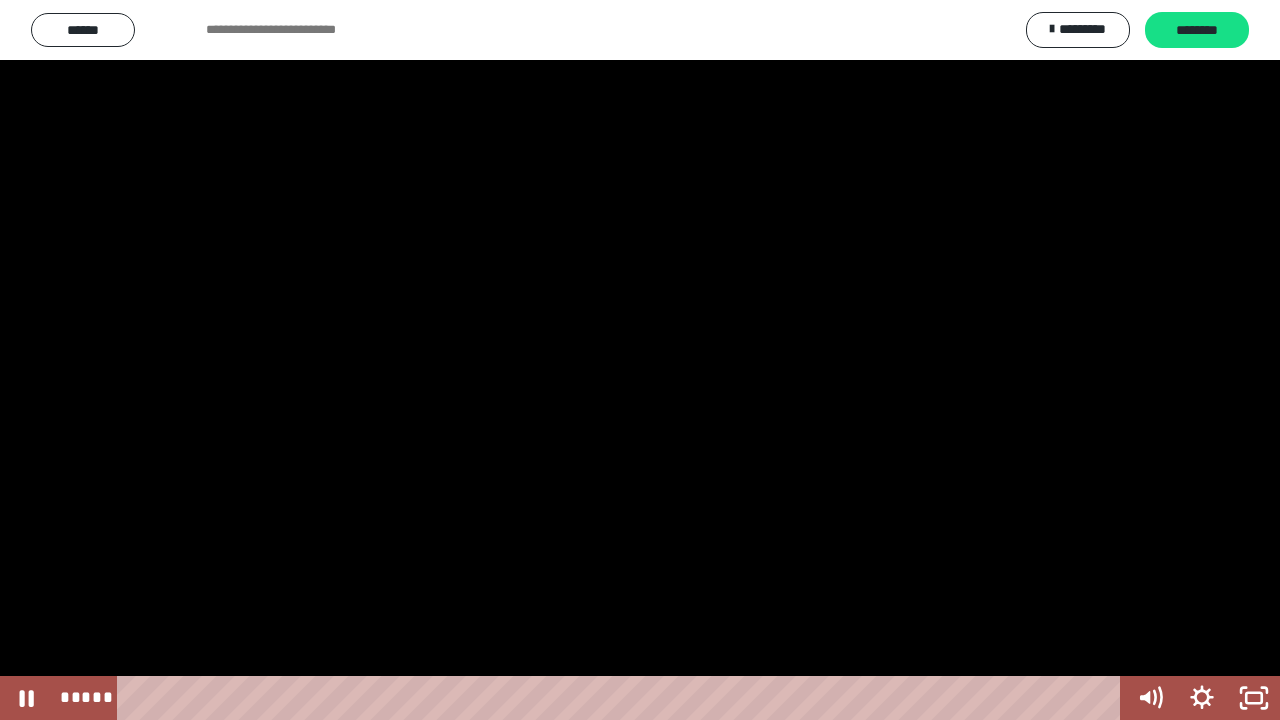 click at bounding box center [640, 360] 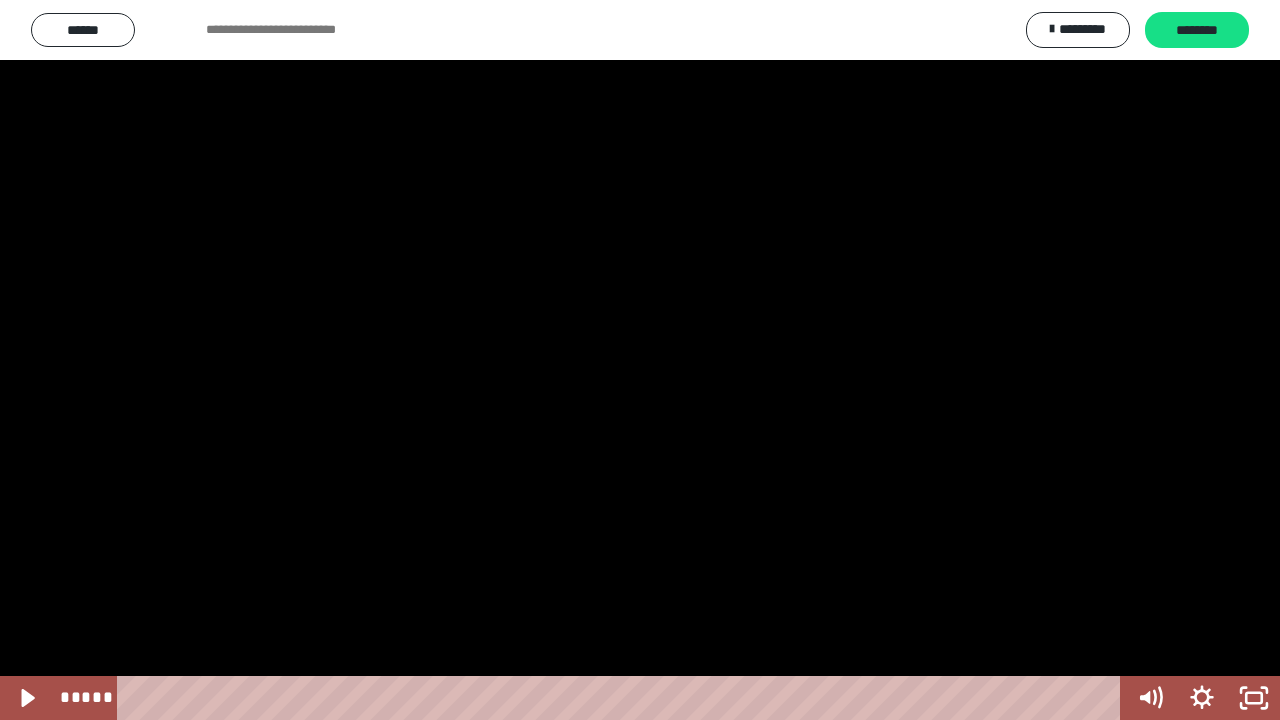 click at bounding box center [640, 360] 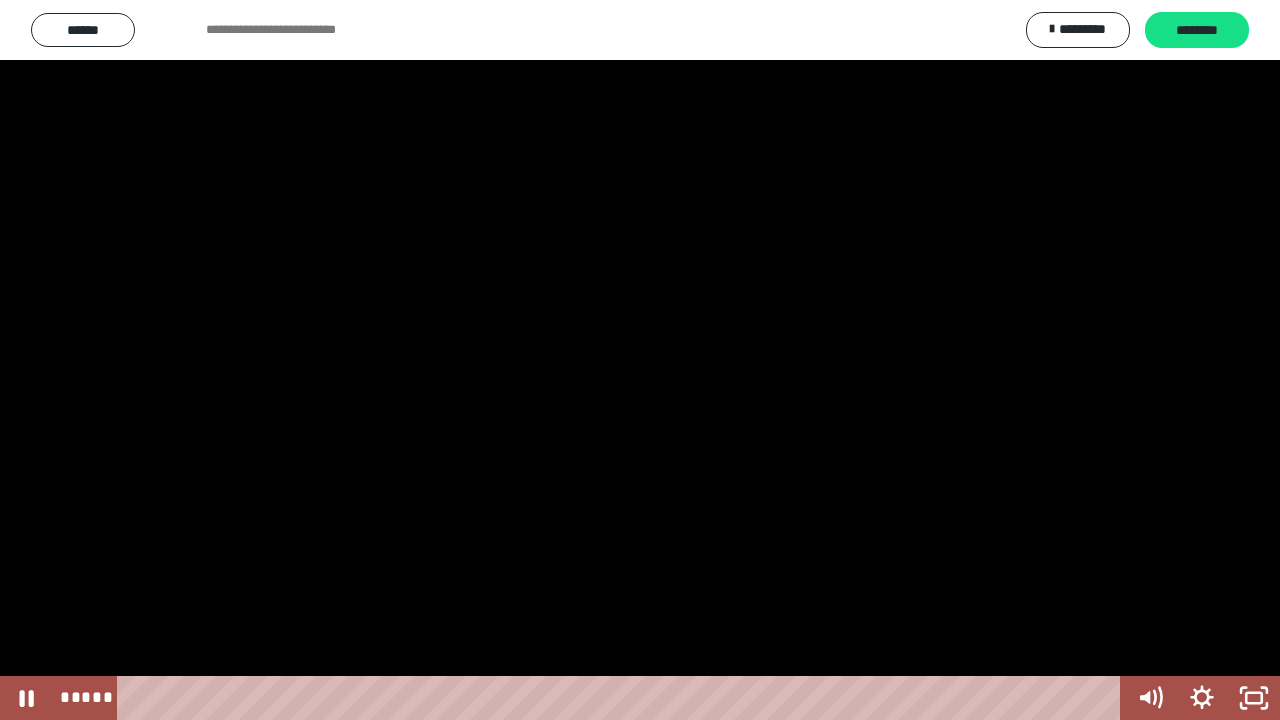 click at bounding box center (640, 360) 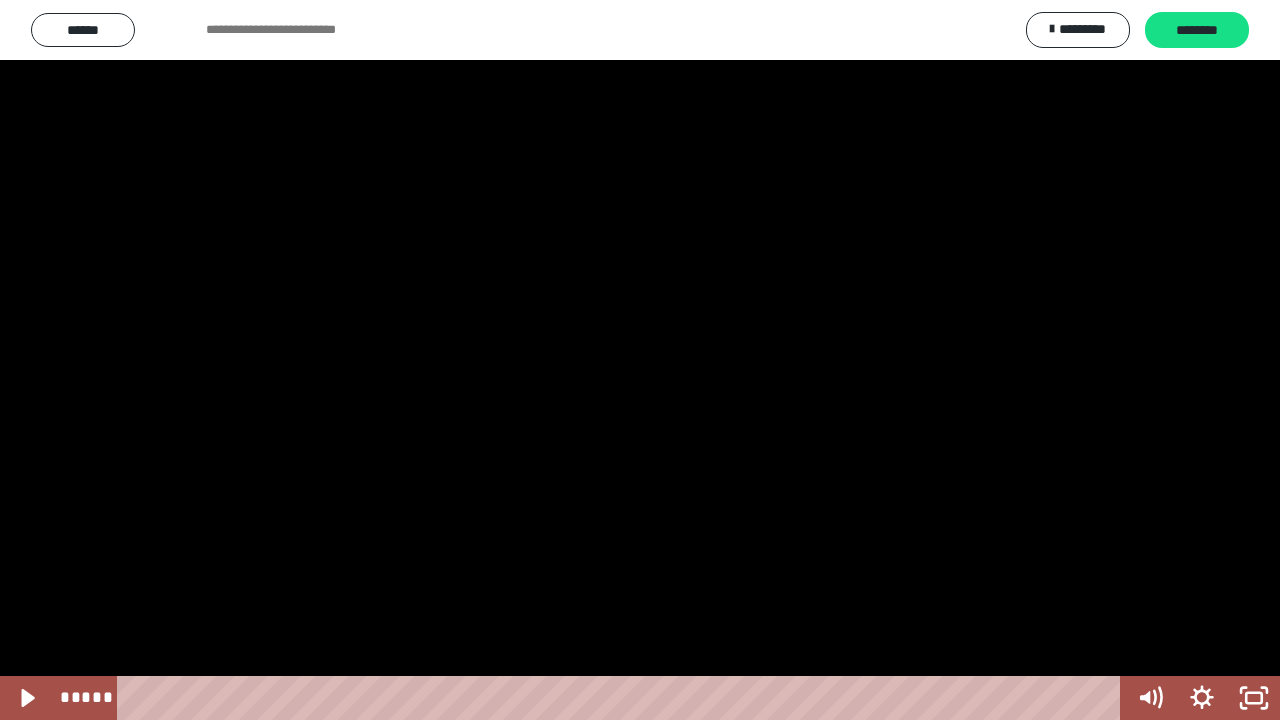 click at bounding box center (640, 360) 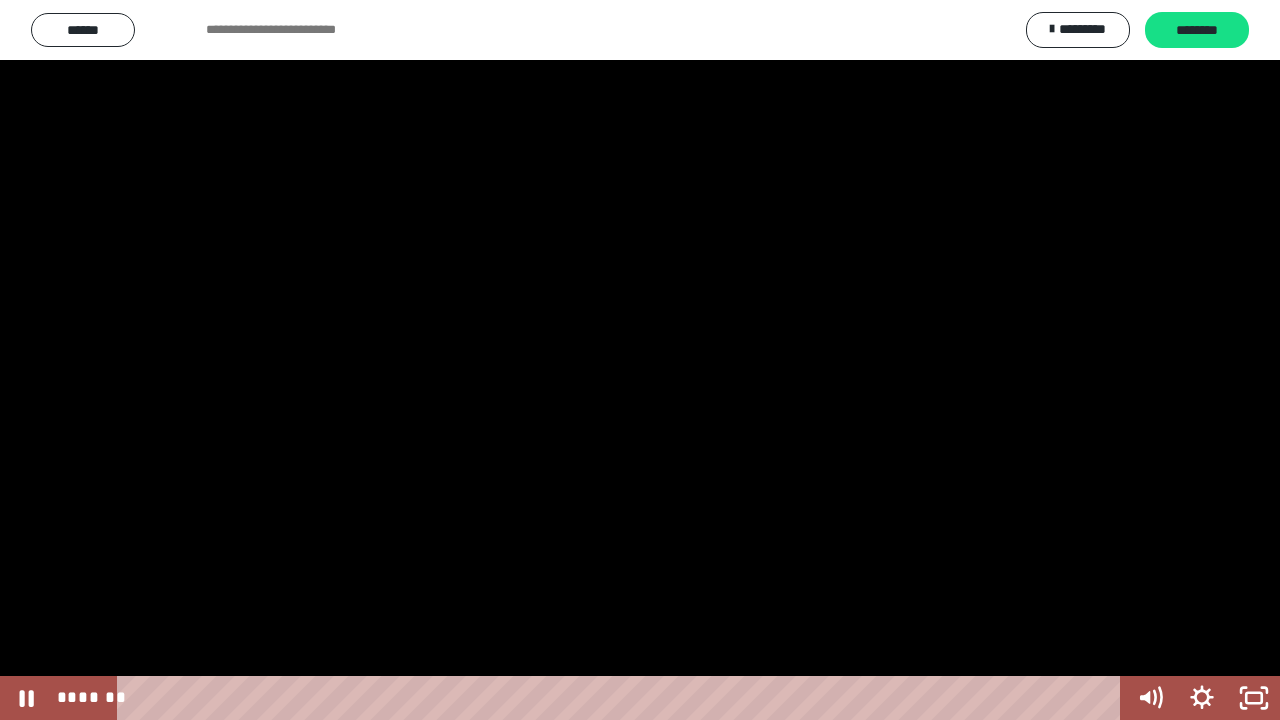 click at bounding box center (640, 360) 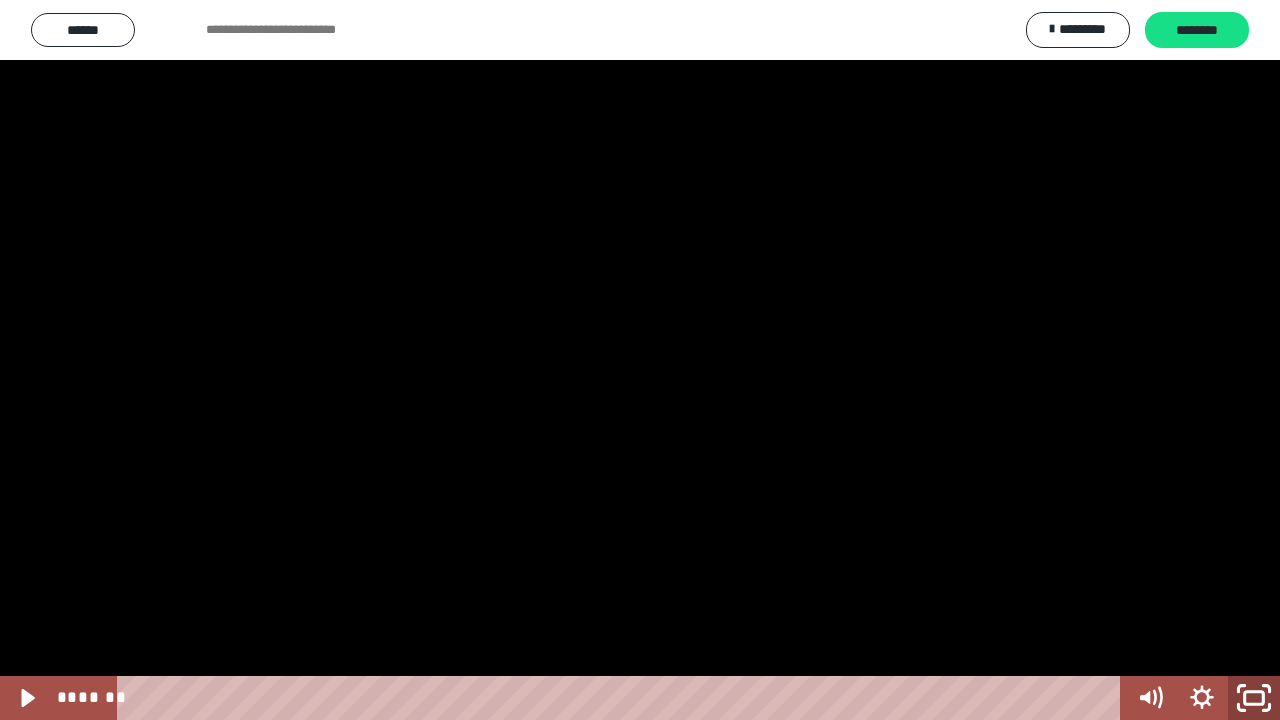 click 